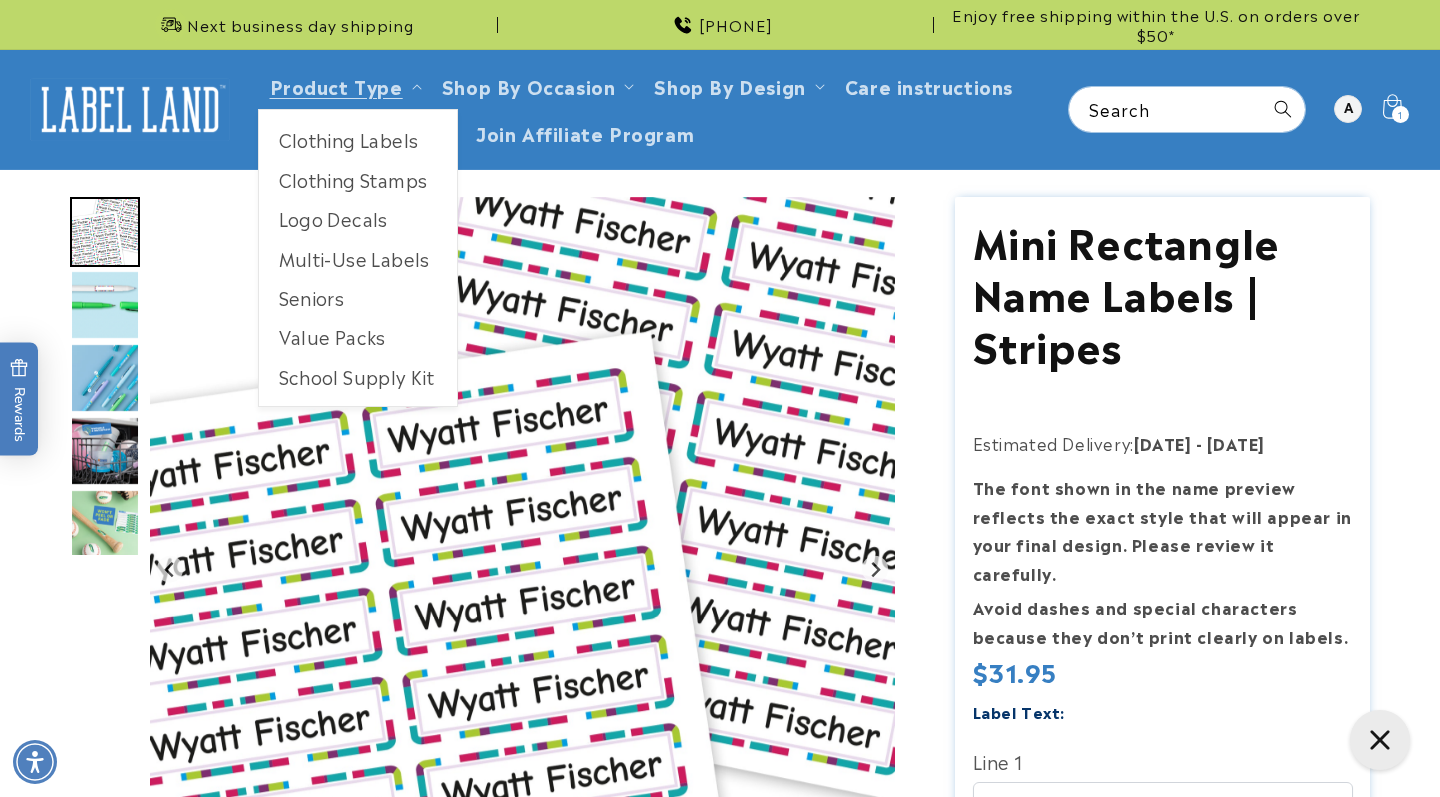 scroll, scrollTop: 0, scrollLeft: 0, axis: both 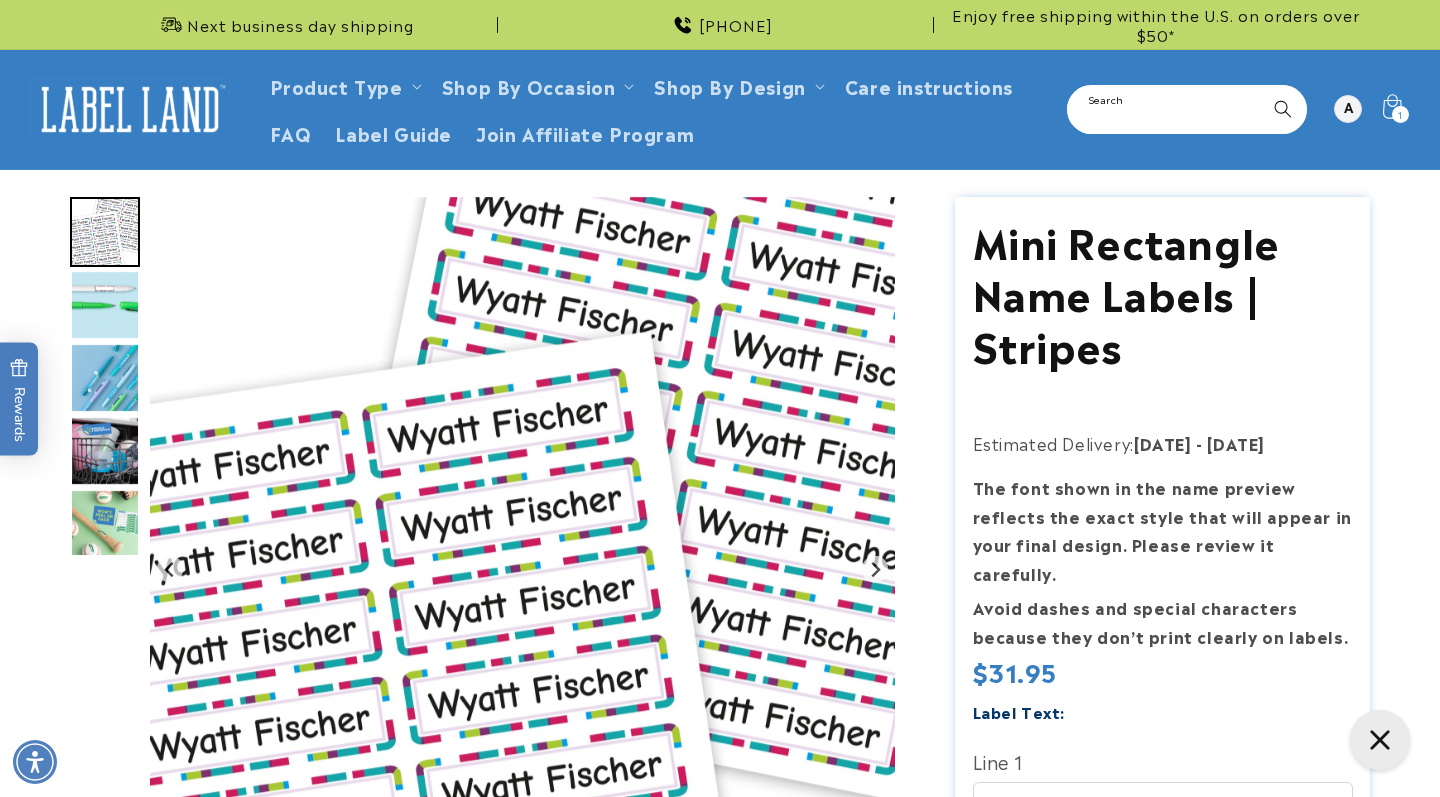 click on "Search" at bounding box center (1187, 109) 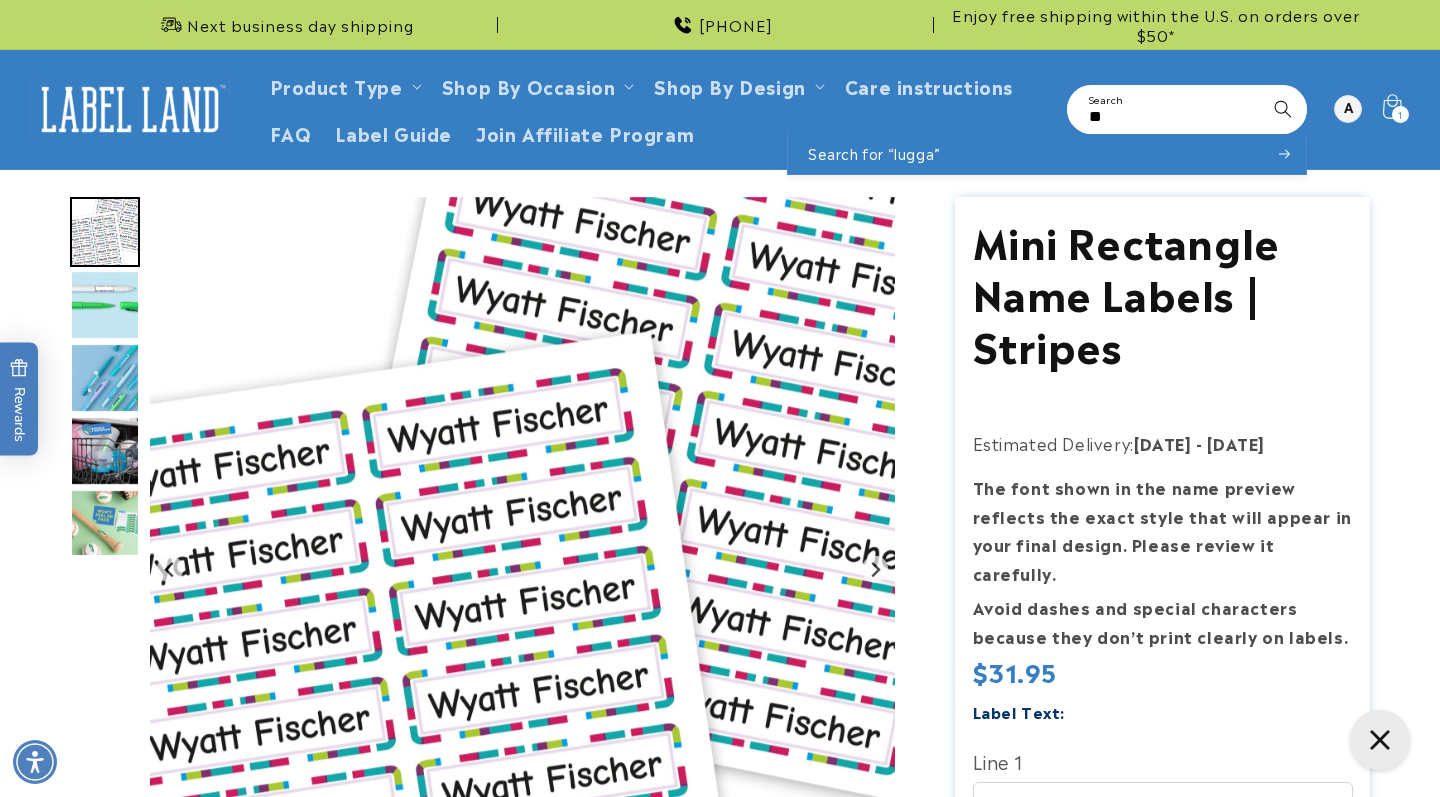 type on "*" 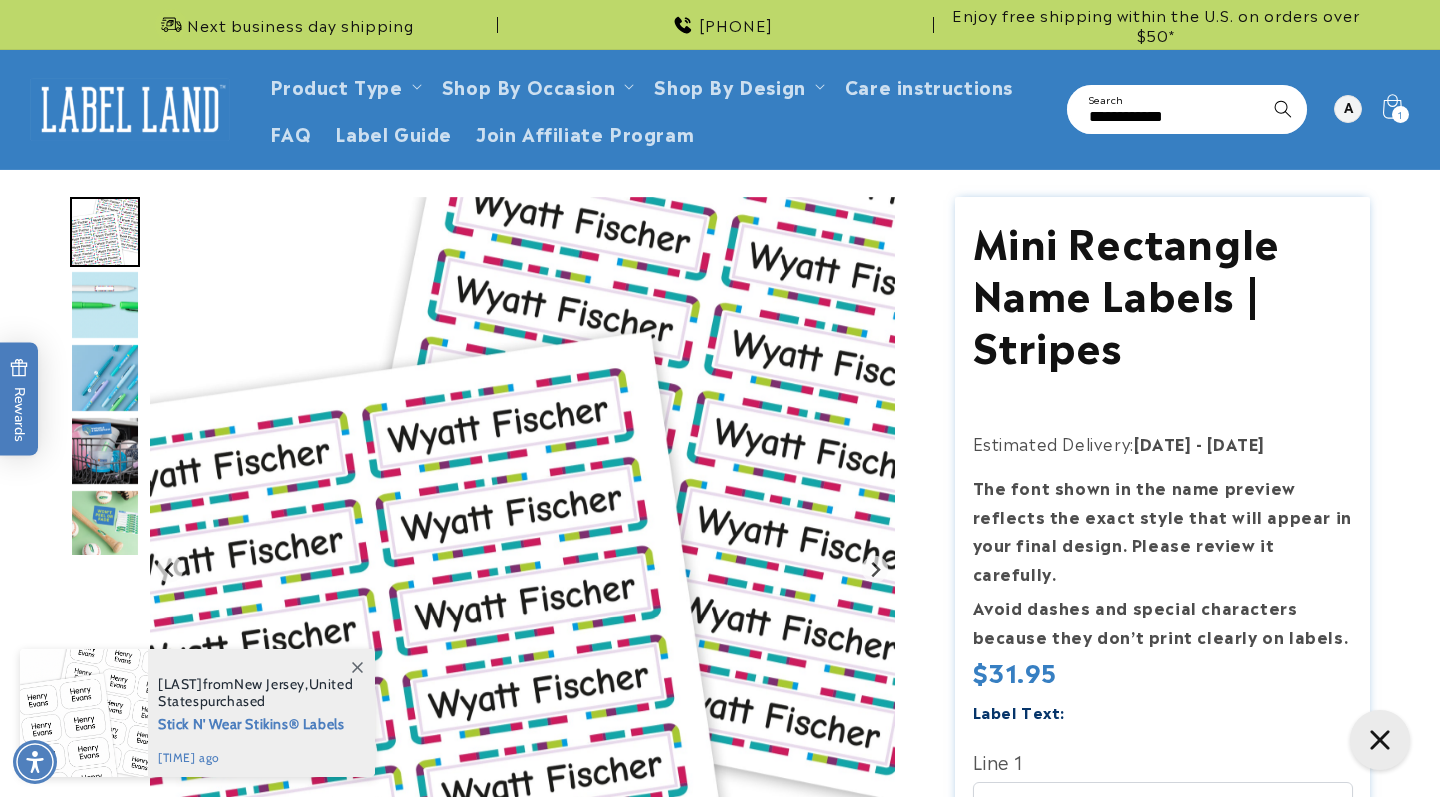 type on "**********" 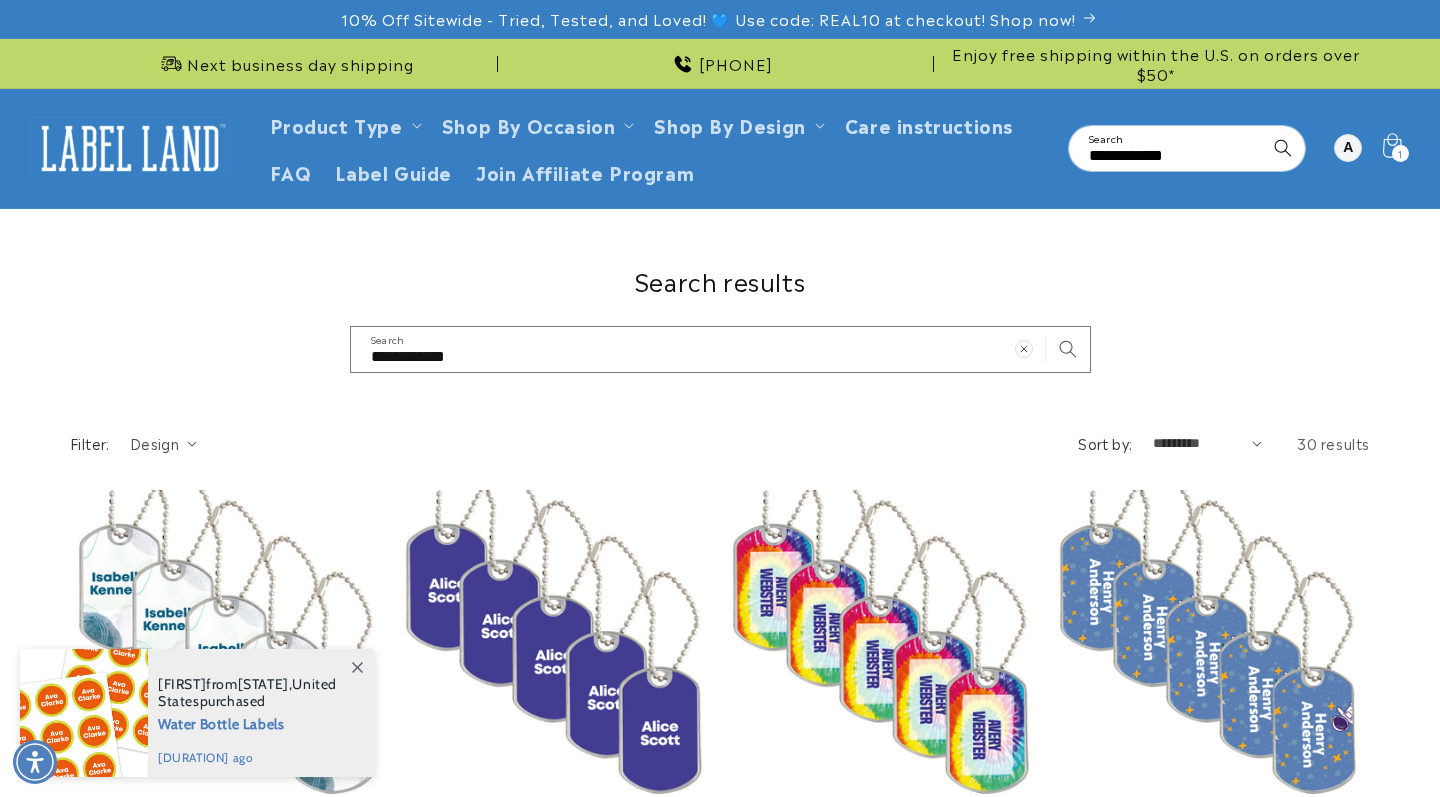 scroll, scrollTop: 11, scrollLeft: 0, axis: vertical 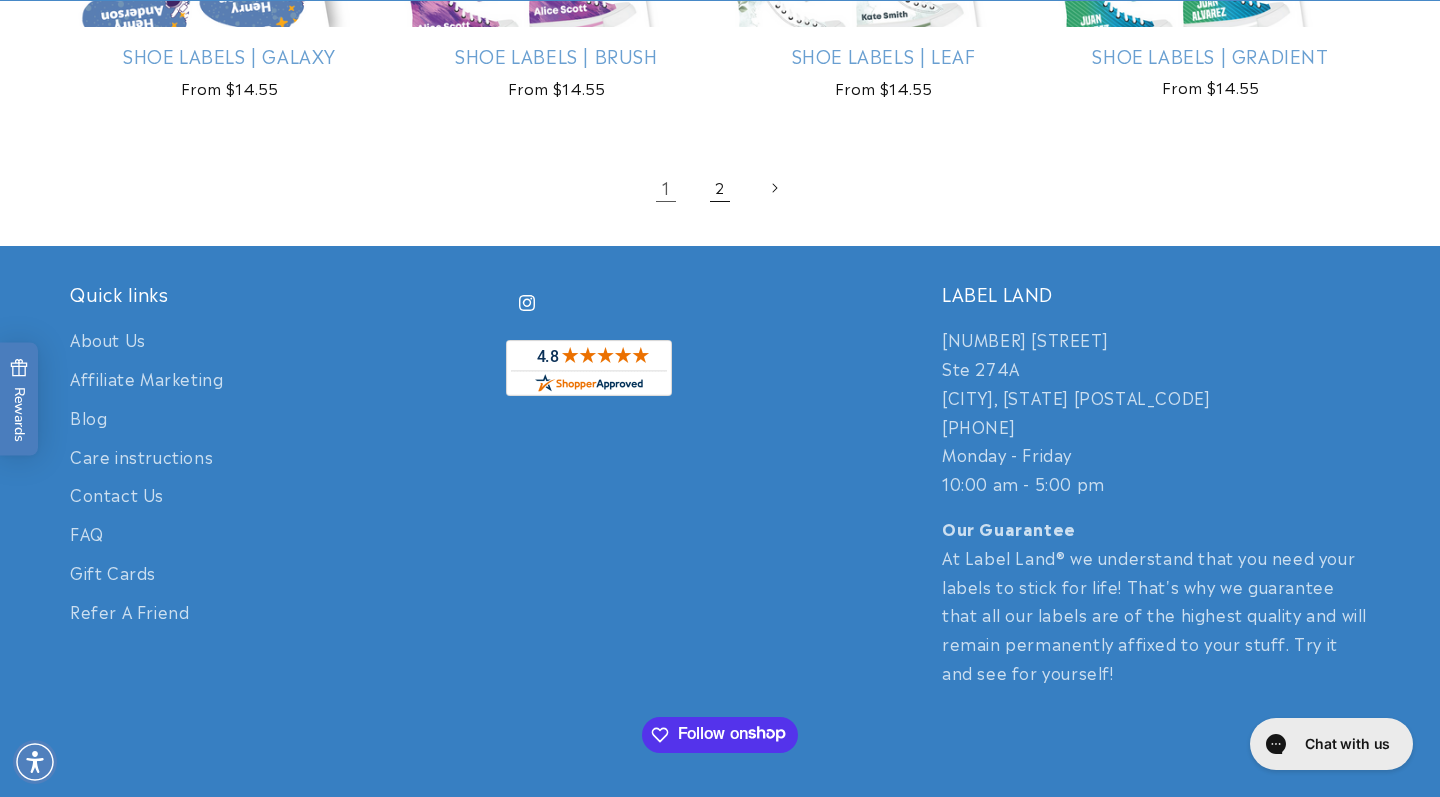 click on "2" at bounding box center [720, 188] 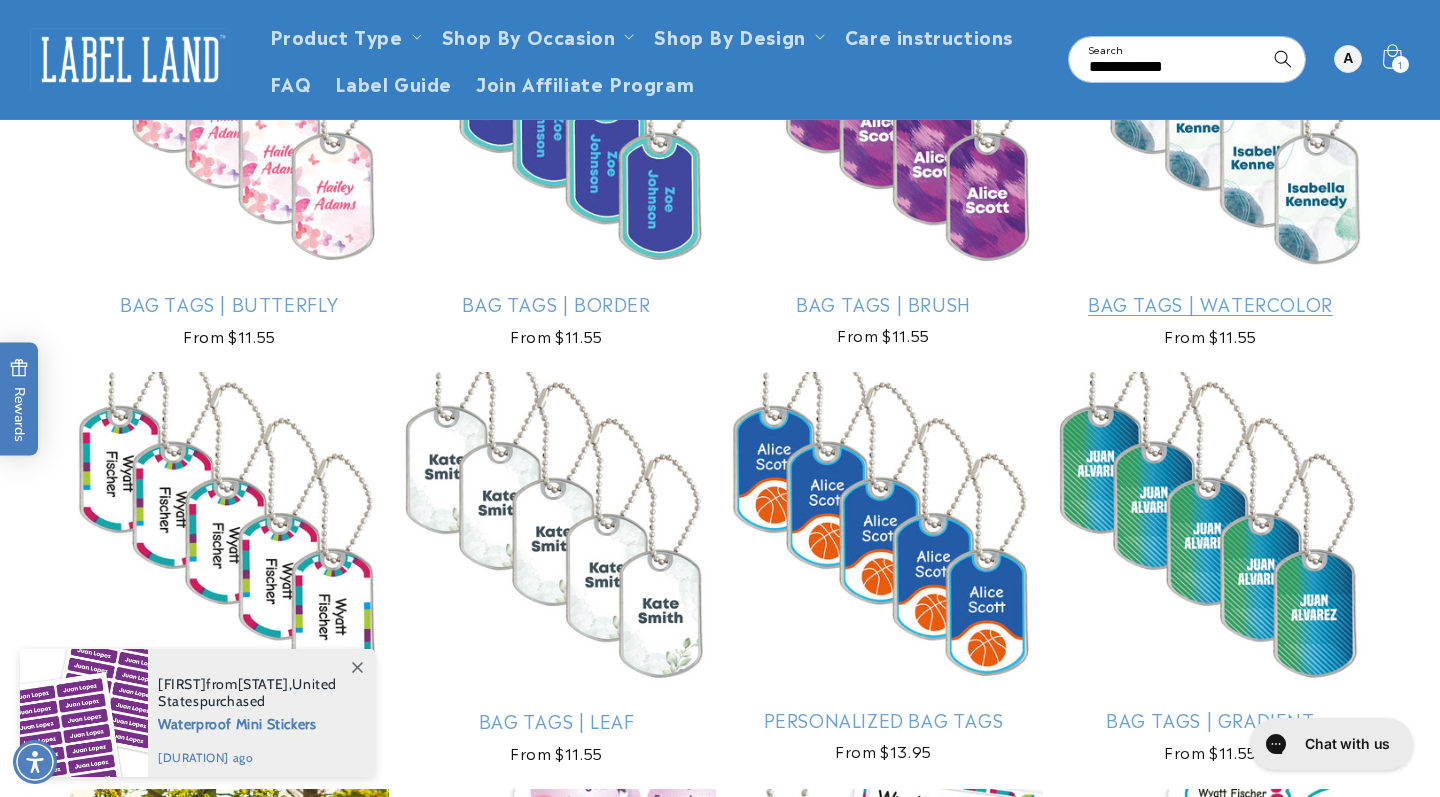 scroll, scrollTop: 964, scrollLeft: 0, axis: vertical 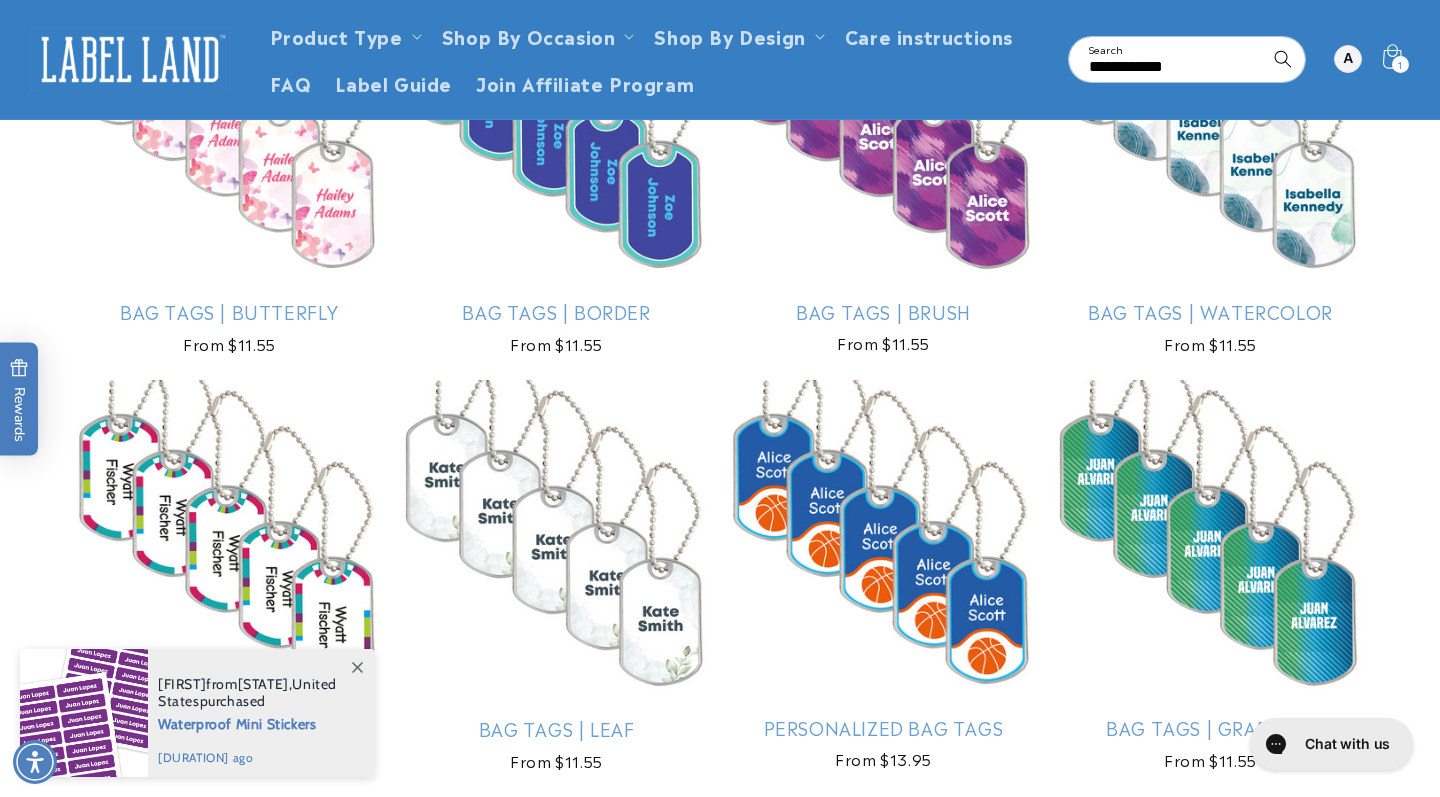click 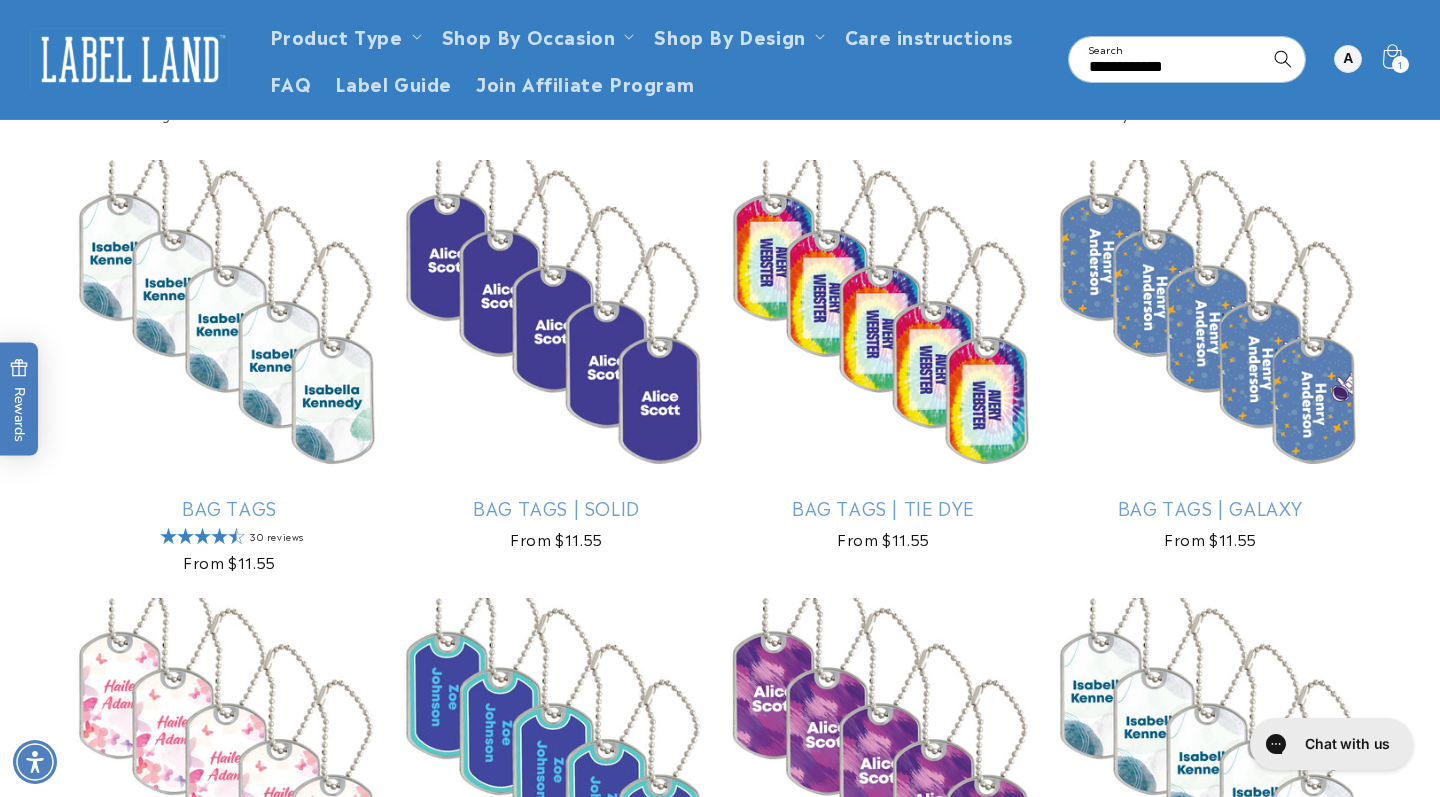scroll, scrollTop: 327, scrollLeft: 0, axis: vertical 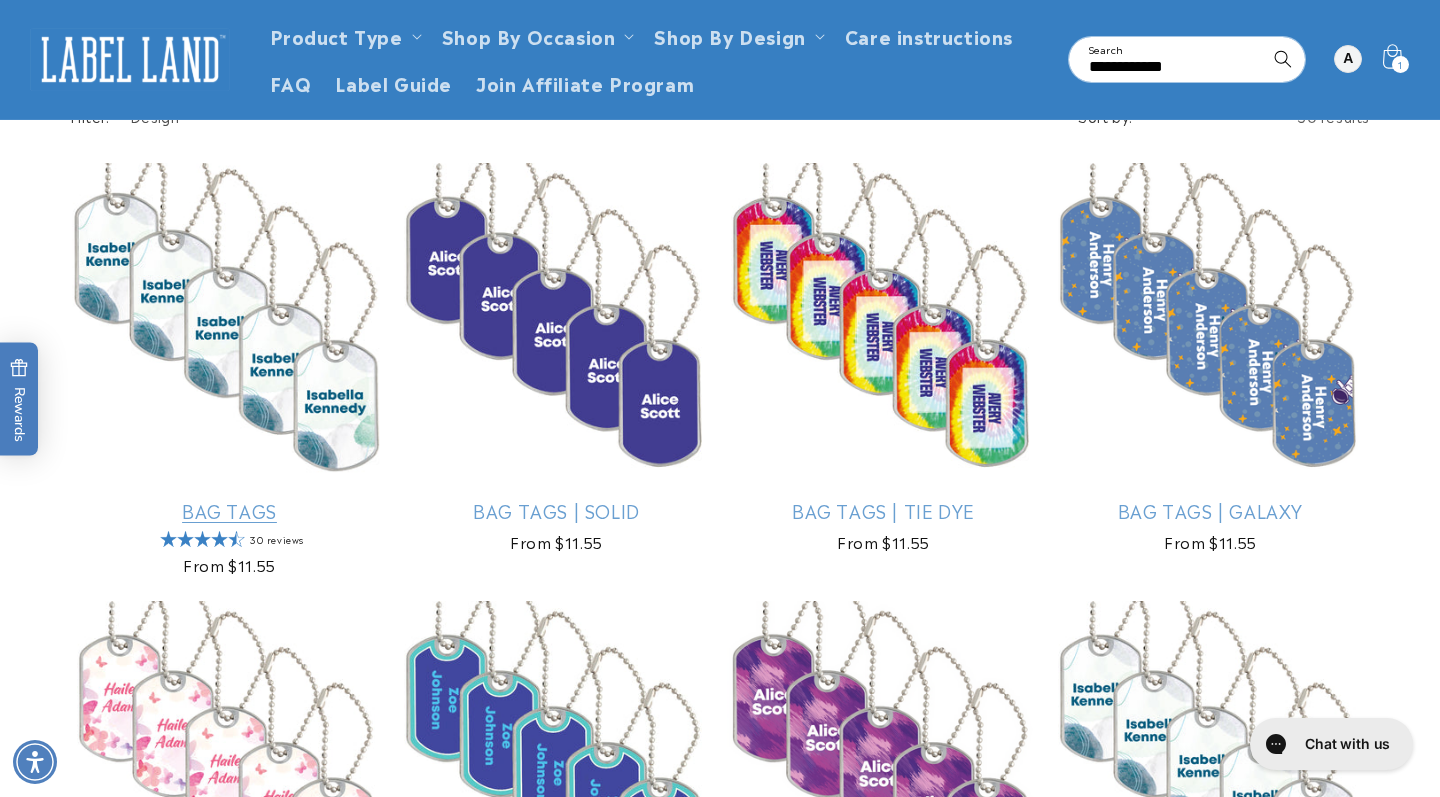 click on "Bag Tags" at bounding box center [229, 510] 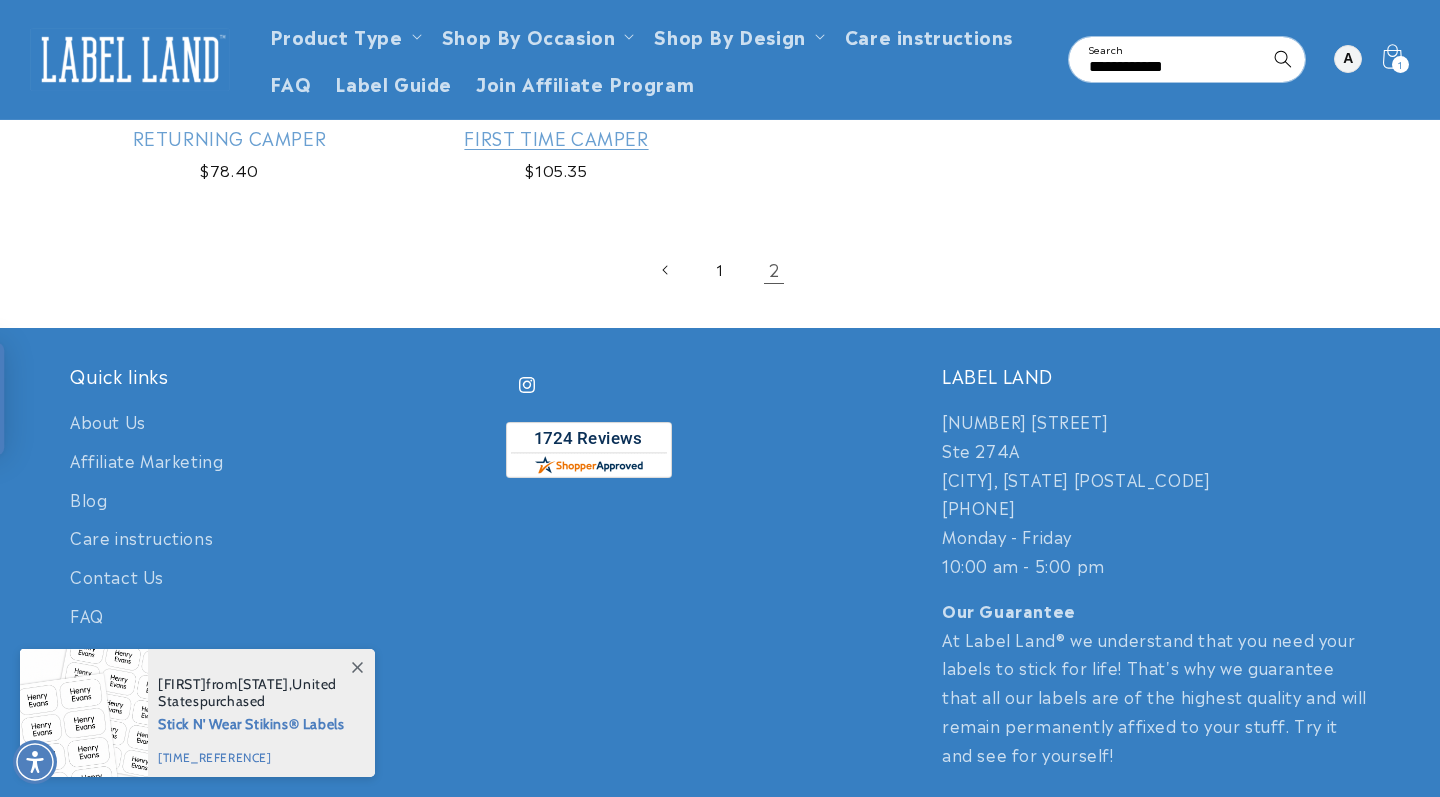 scroll, scrollTop: 788, scrollLeft: 0, axis: vertical 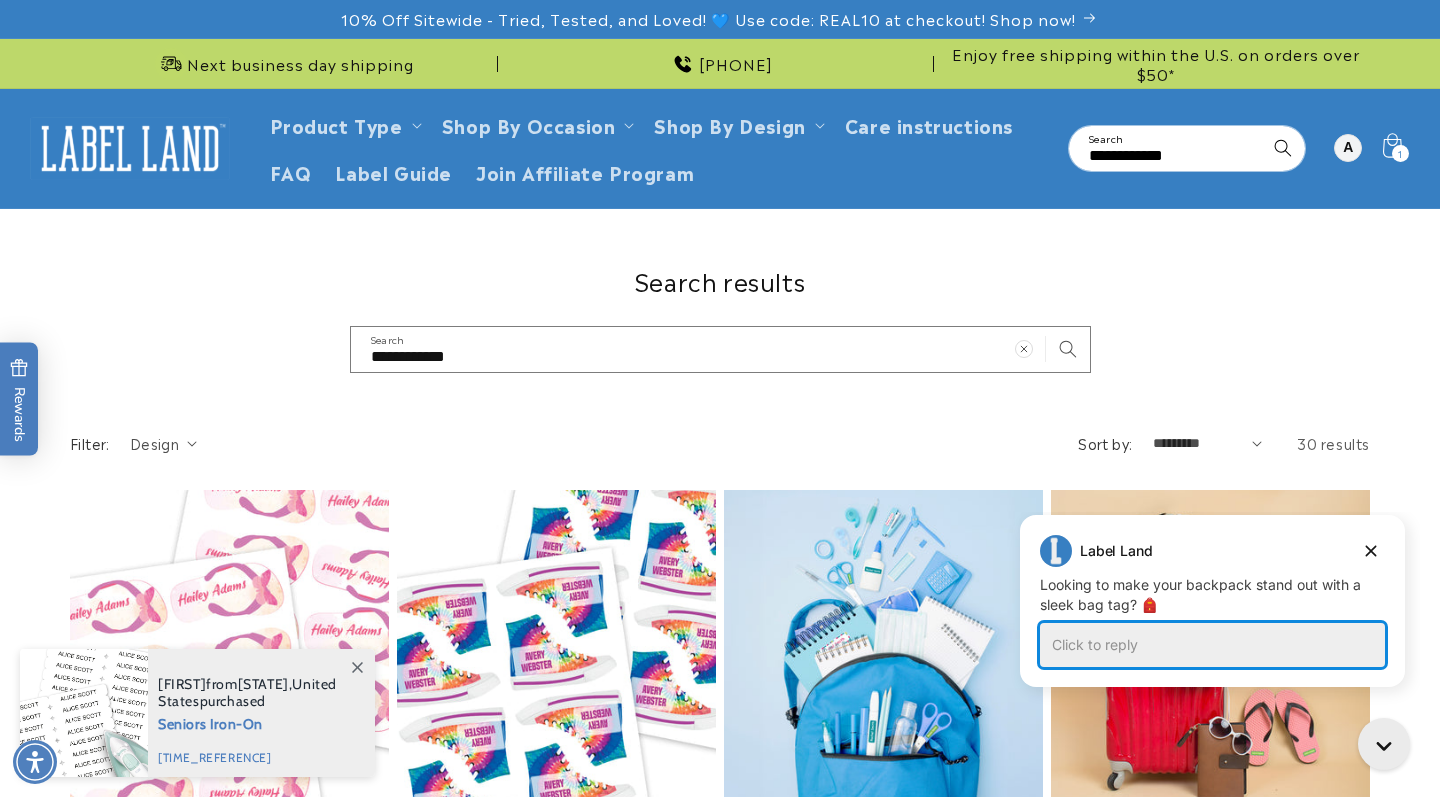 click on "Click to reply" at bounding box center [1212, 645] 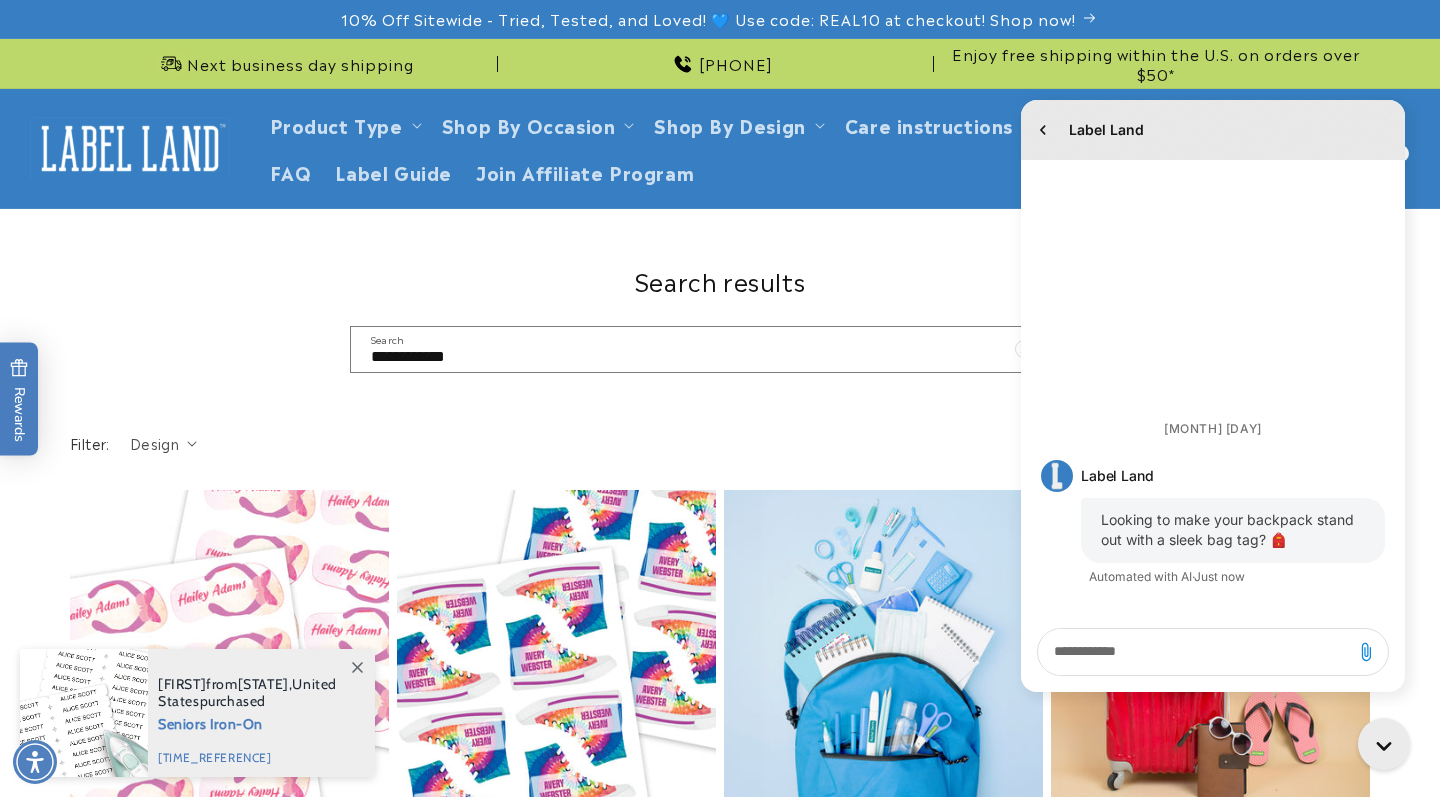 scroll, scrollTop: 0, scrollLeft: 0, axis: both 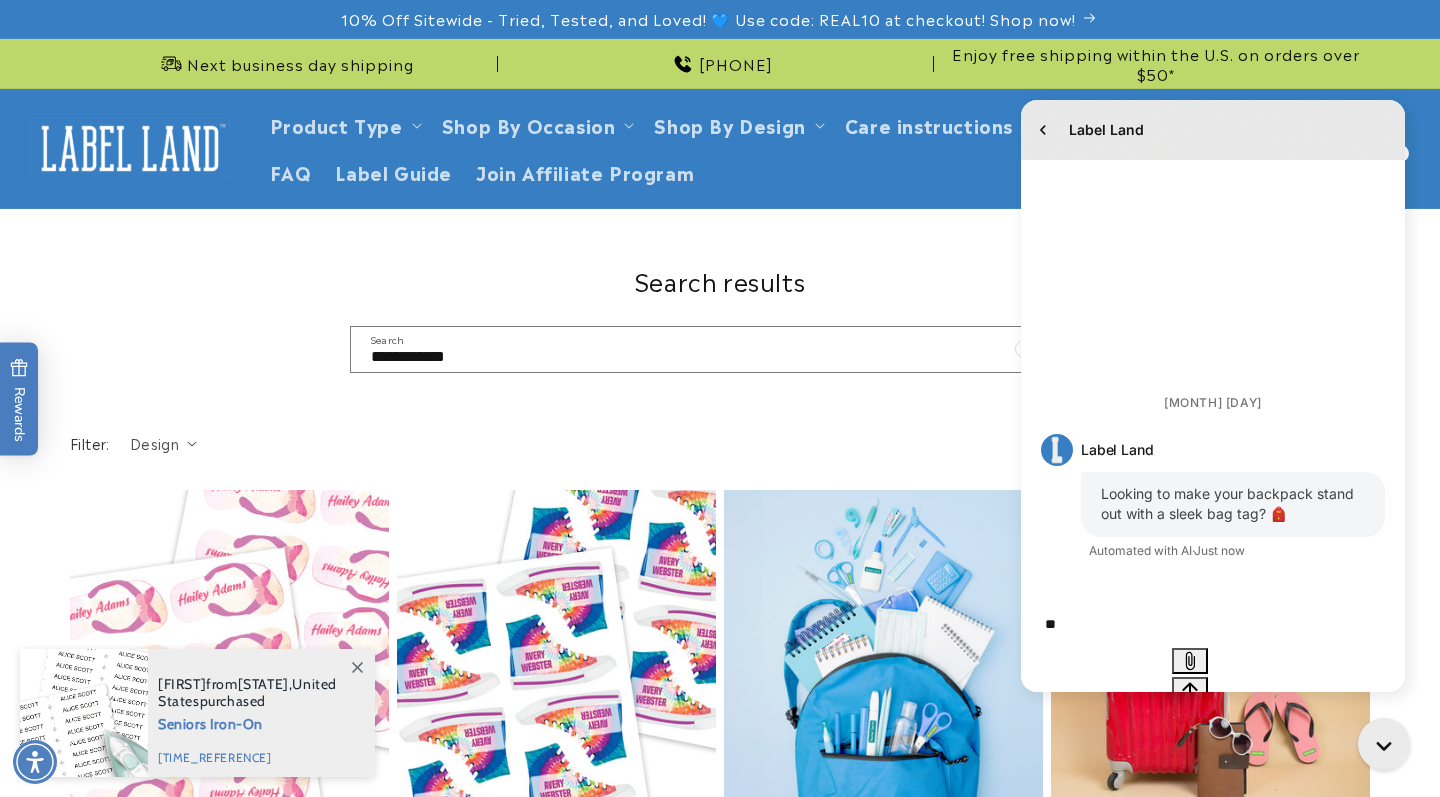 type on "***" 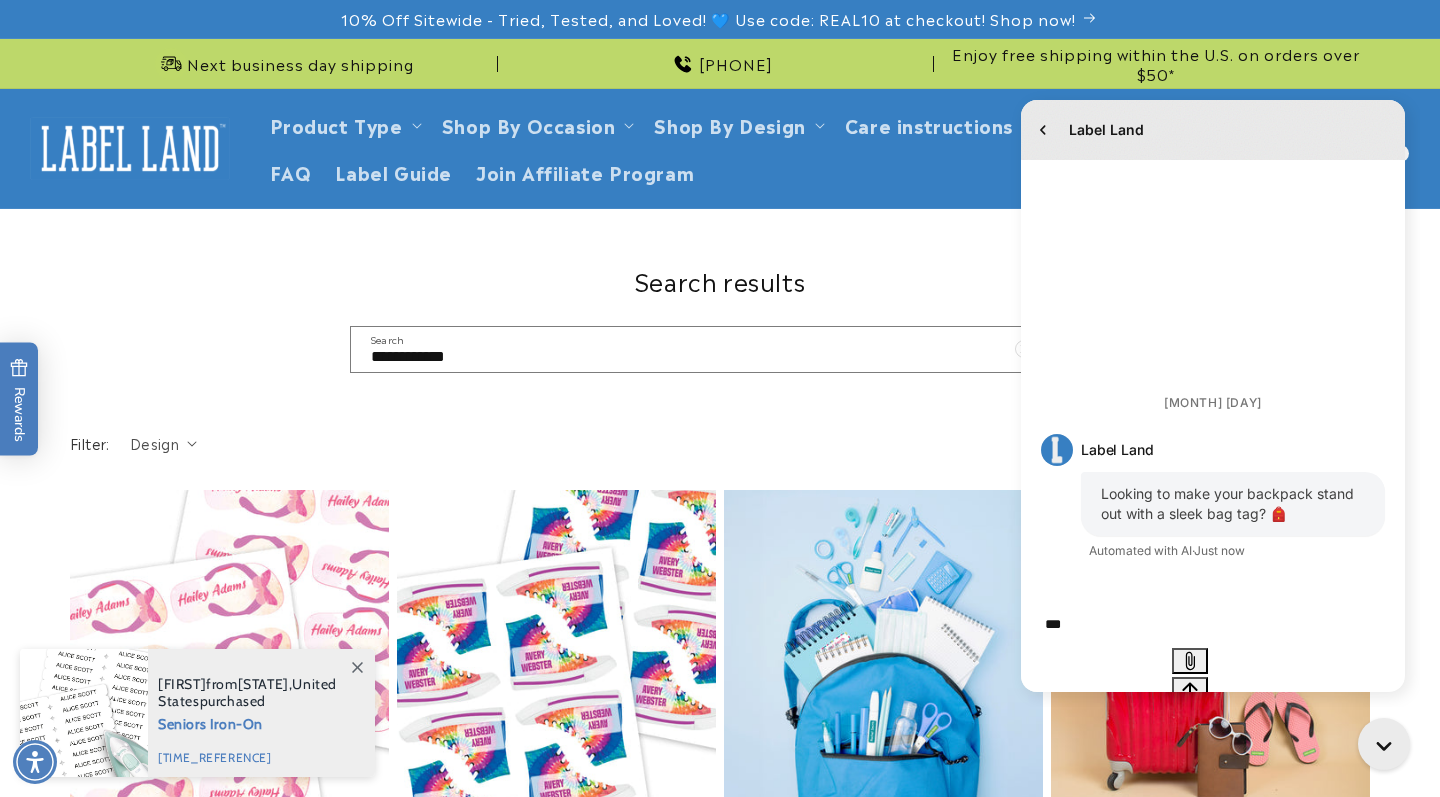 type 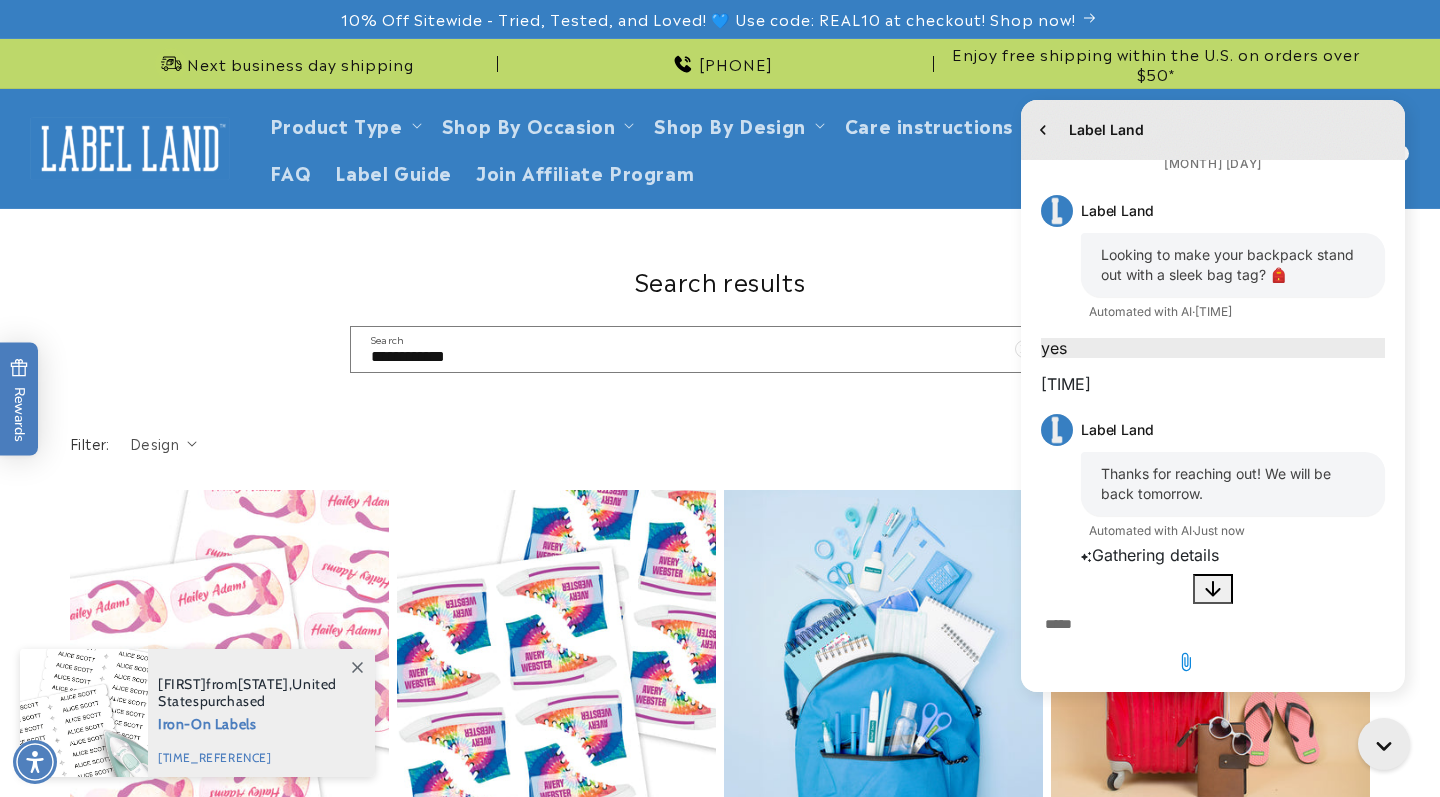 scroll, scrollTop: 69, scrollLeft: 0, axis: vertical 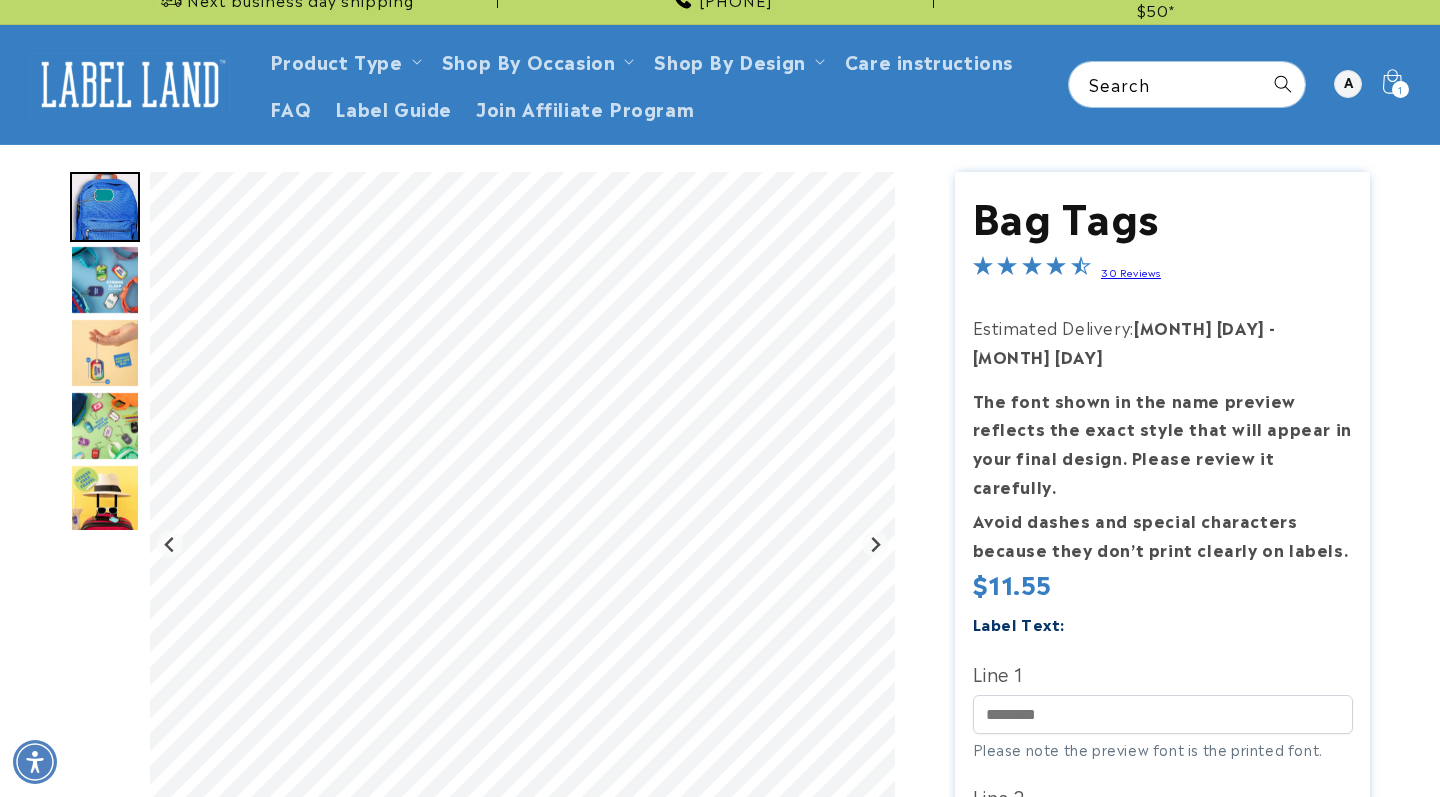 click on "Bag Tags
Bag Tags
30 Reviews
Estimated Delivery:  Aug 06   -   Aug 12
The font shown in the name preview reflects the exact style that will appear in your final design. Please review it carefully. Avoid dashes and special characters because they don’t print clearly on labels.
Regular price
$11.55
Regular price
Sale price
$11.55
Unit price
/" at bounding box center (1142, 1023) 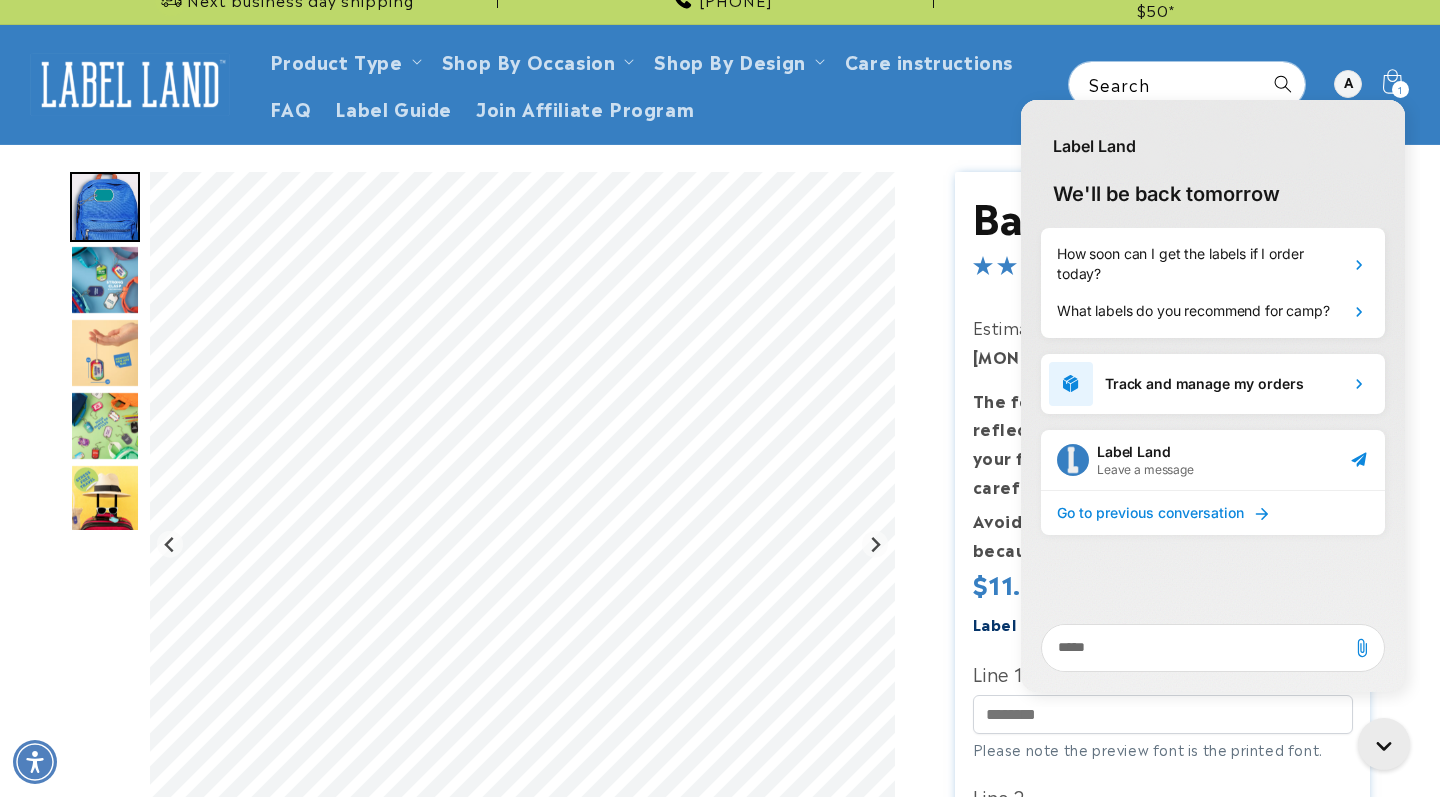 scroll, scrollTop: 0, scrollLeft: 0, axis: both 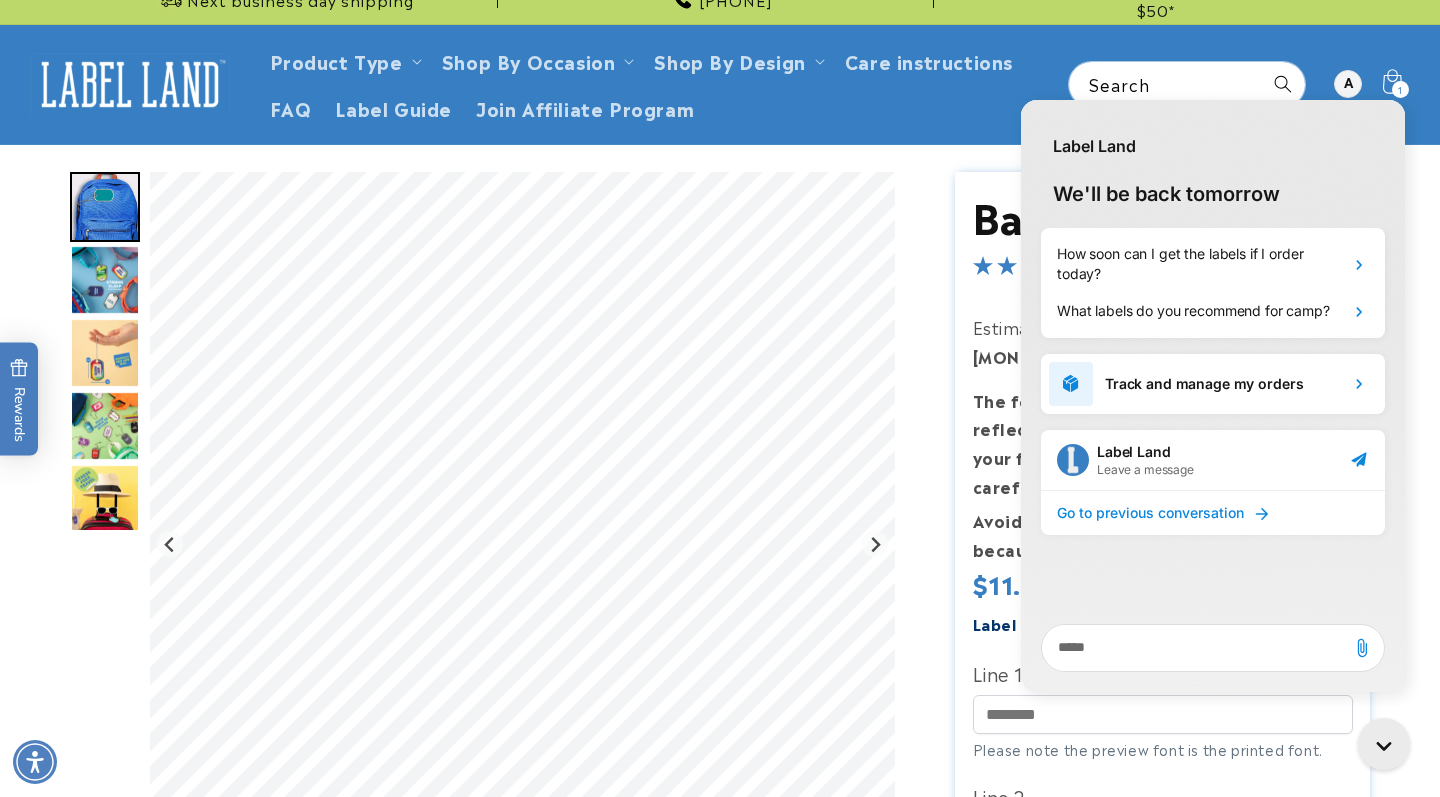 click at bounding box center (720, 1831) 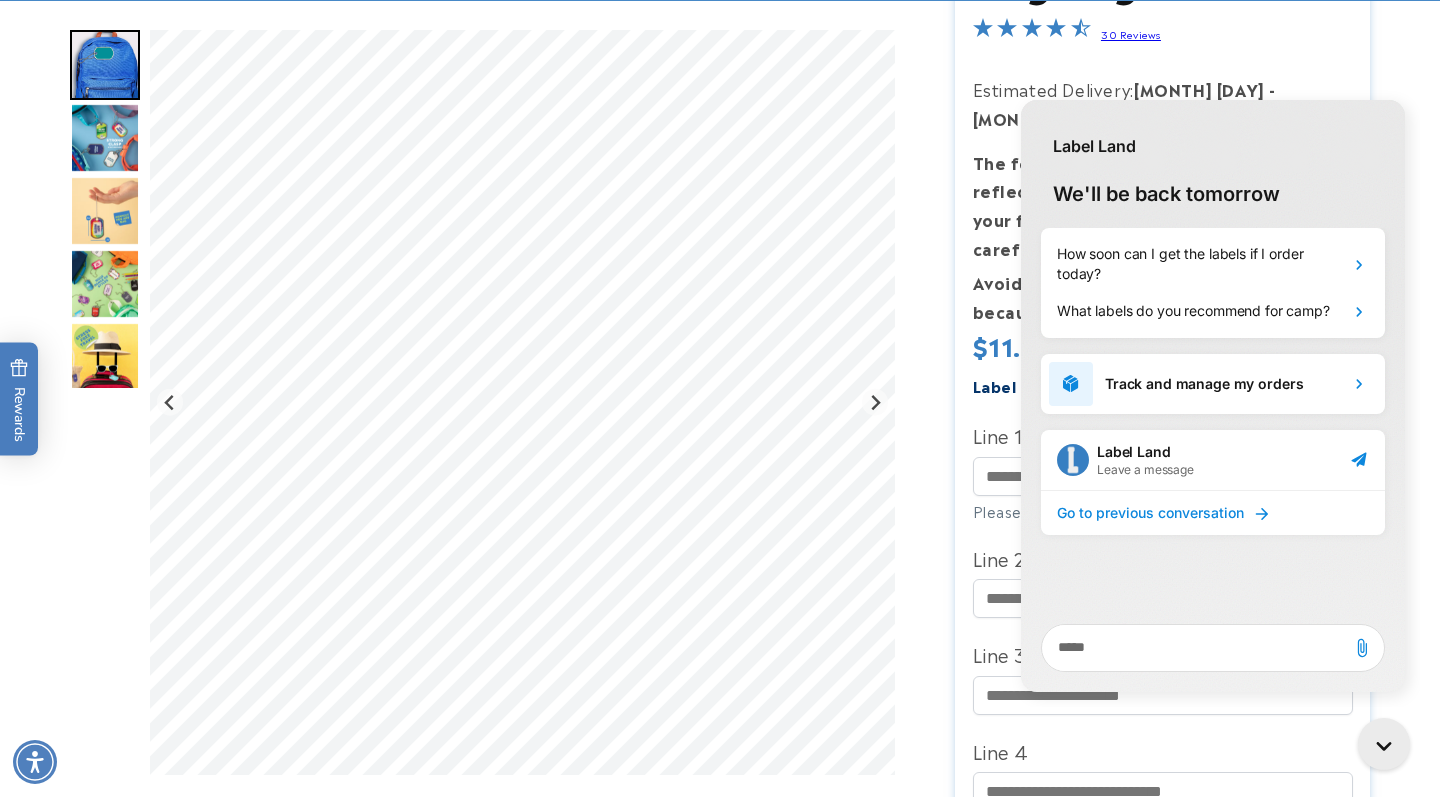 scroll, scrollTop: 308, scrollLeft: 0, axis: vertical 